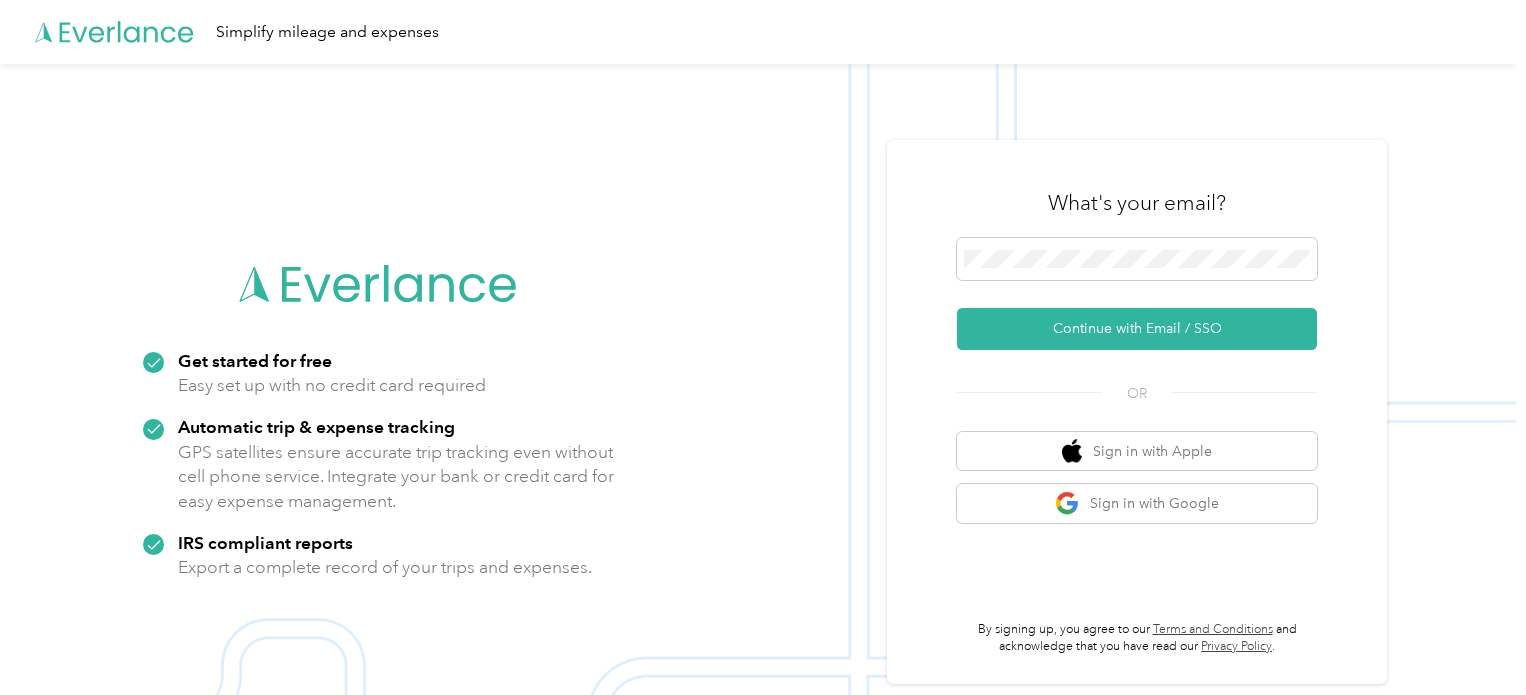 scroll, scrollTop: 0, scrollLeft: 0, axis: both 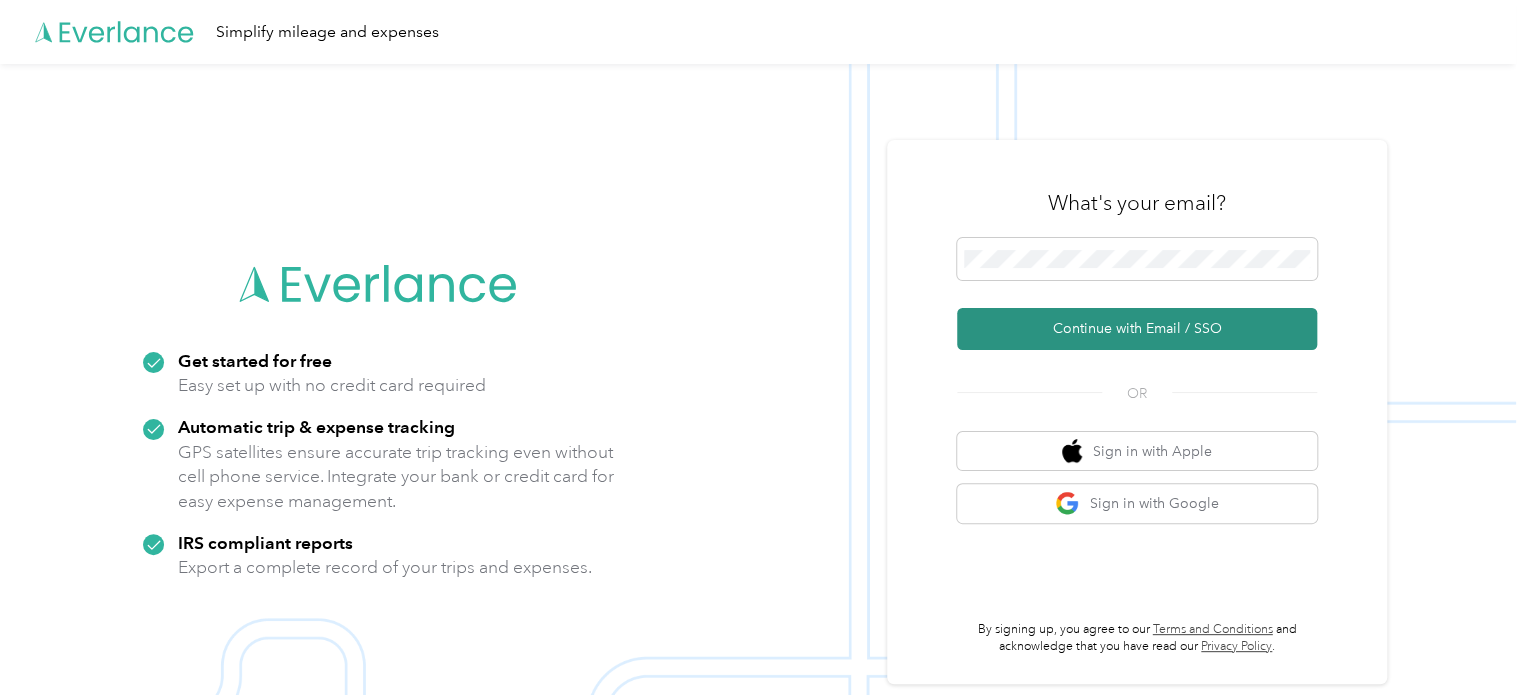 click on "Continue with Email / SSO" at bounding box center (1137, 329) 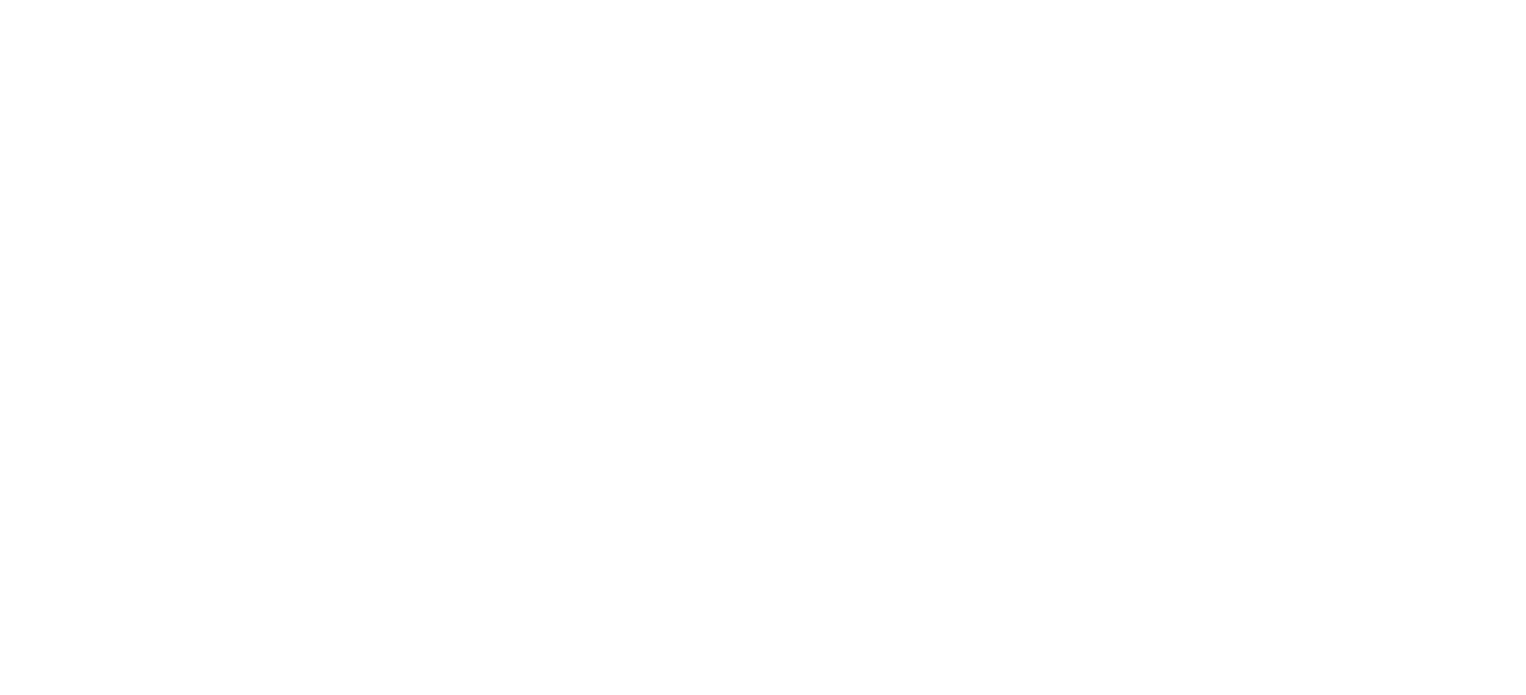 scroll, scrollTop: 0, scrollLeft: 0, axis: both 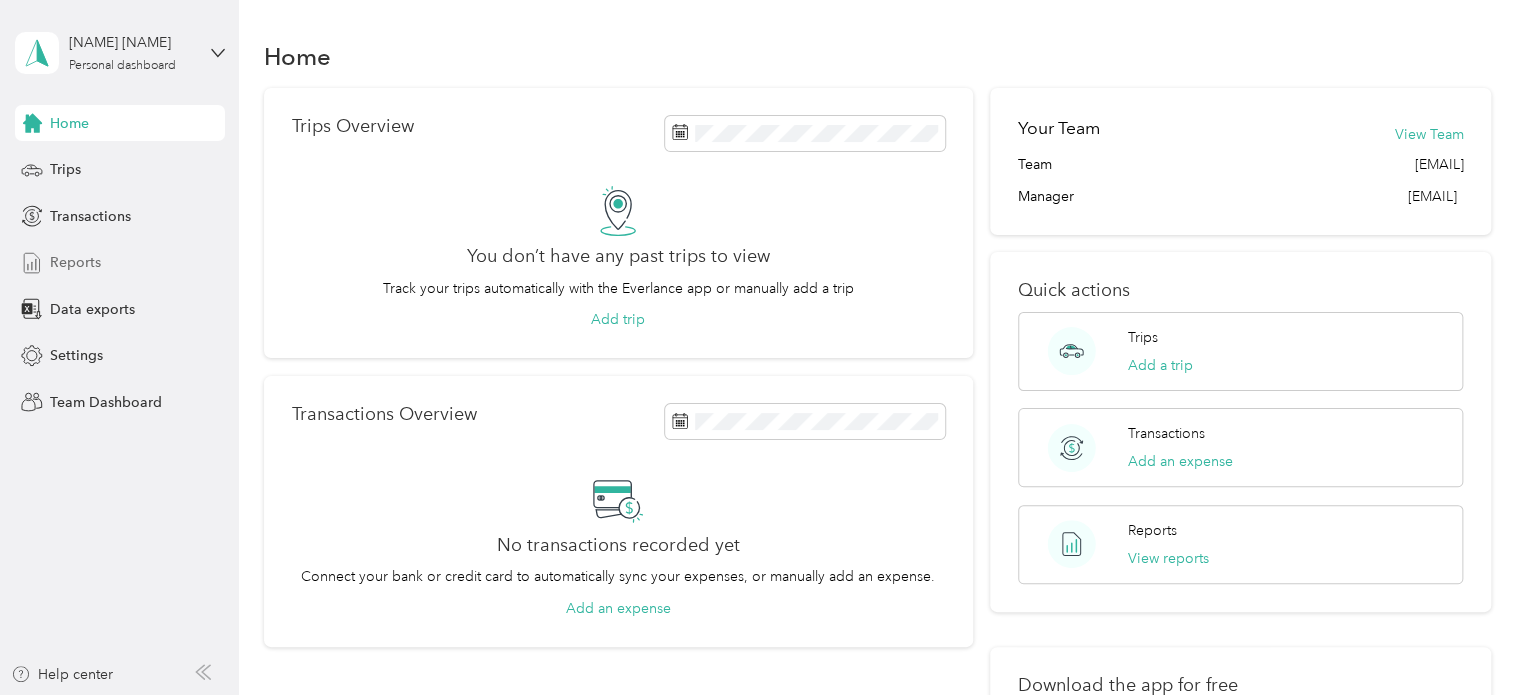 click on "Reports" at bounding box center (120, 263) 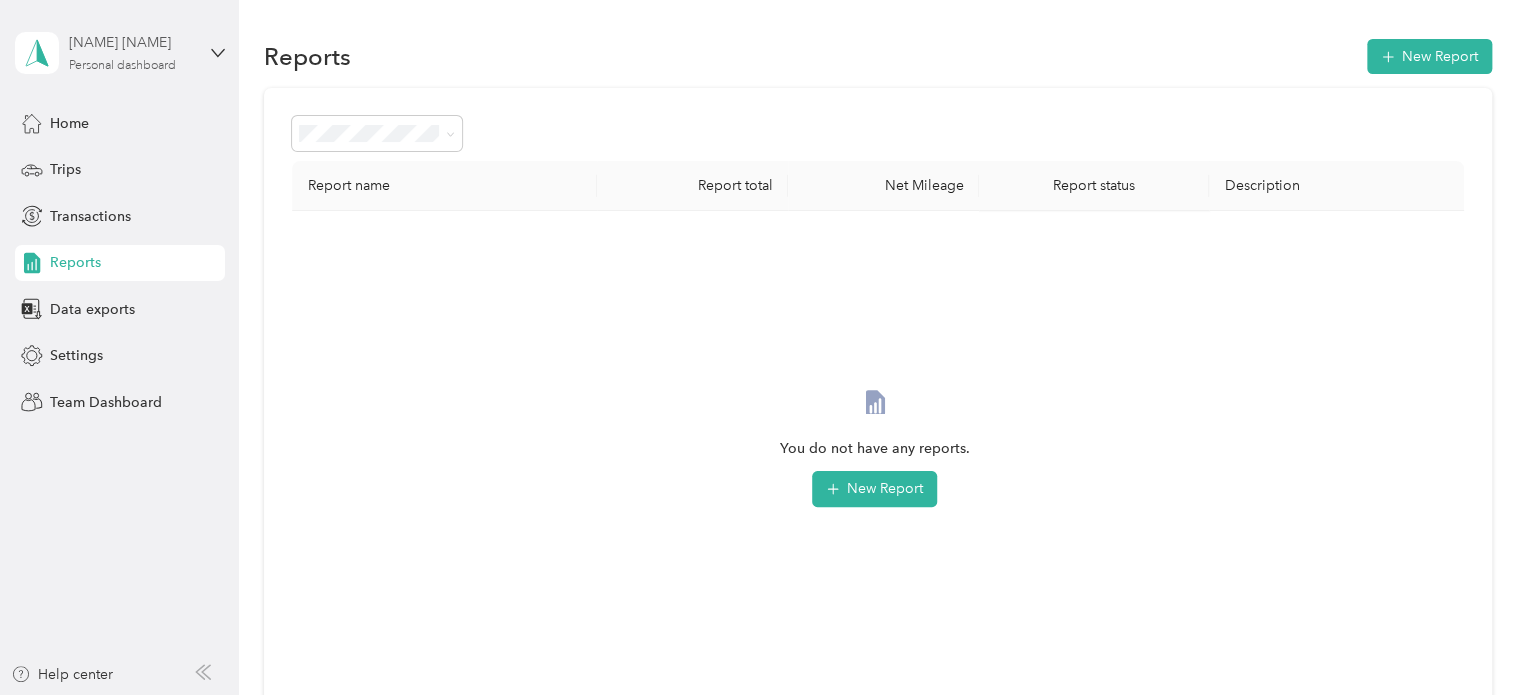 click on "Personal dashboard" at bounding box center [122, 66] 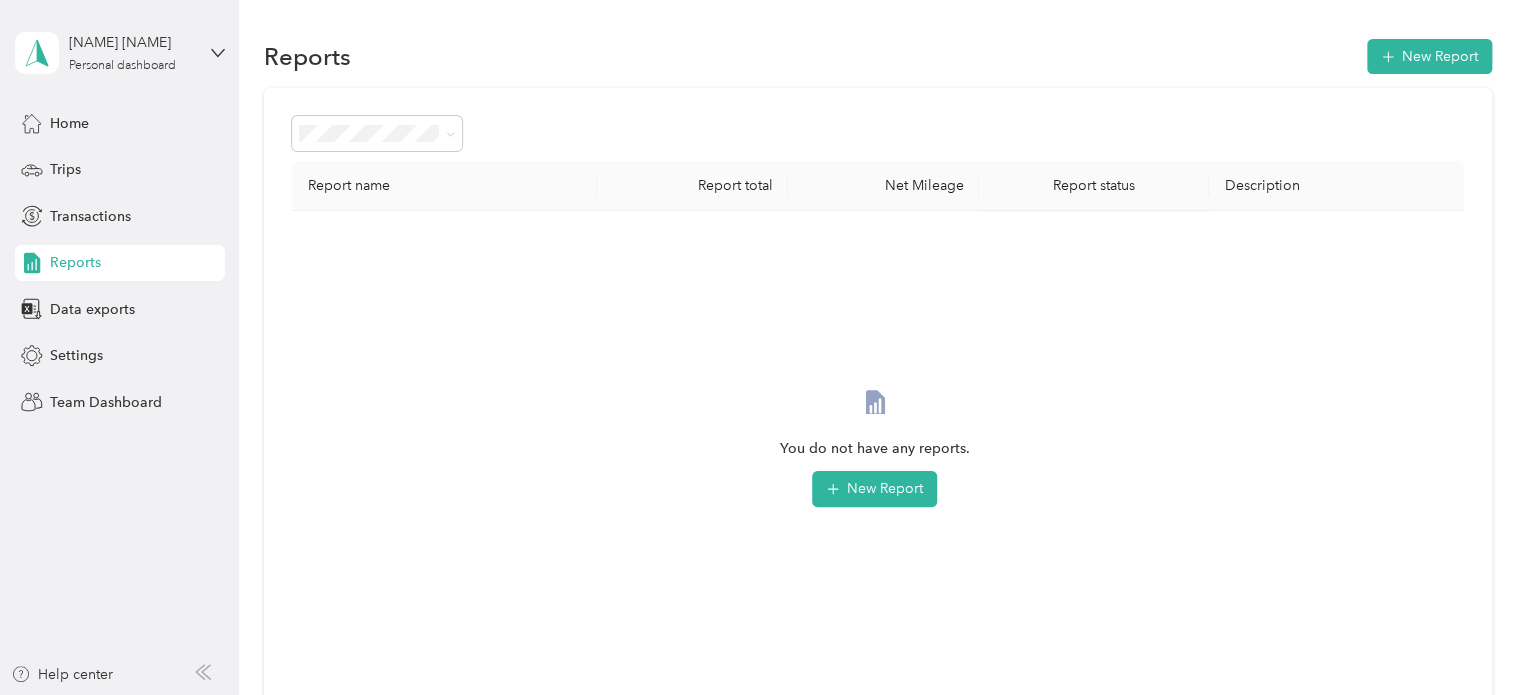 click on "Team dashboard" at bounding box center (167, 164) 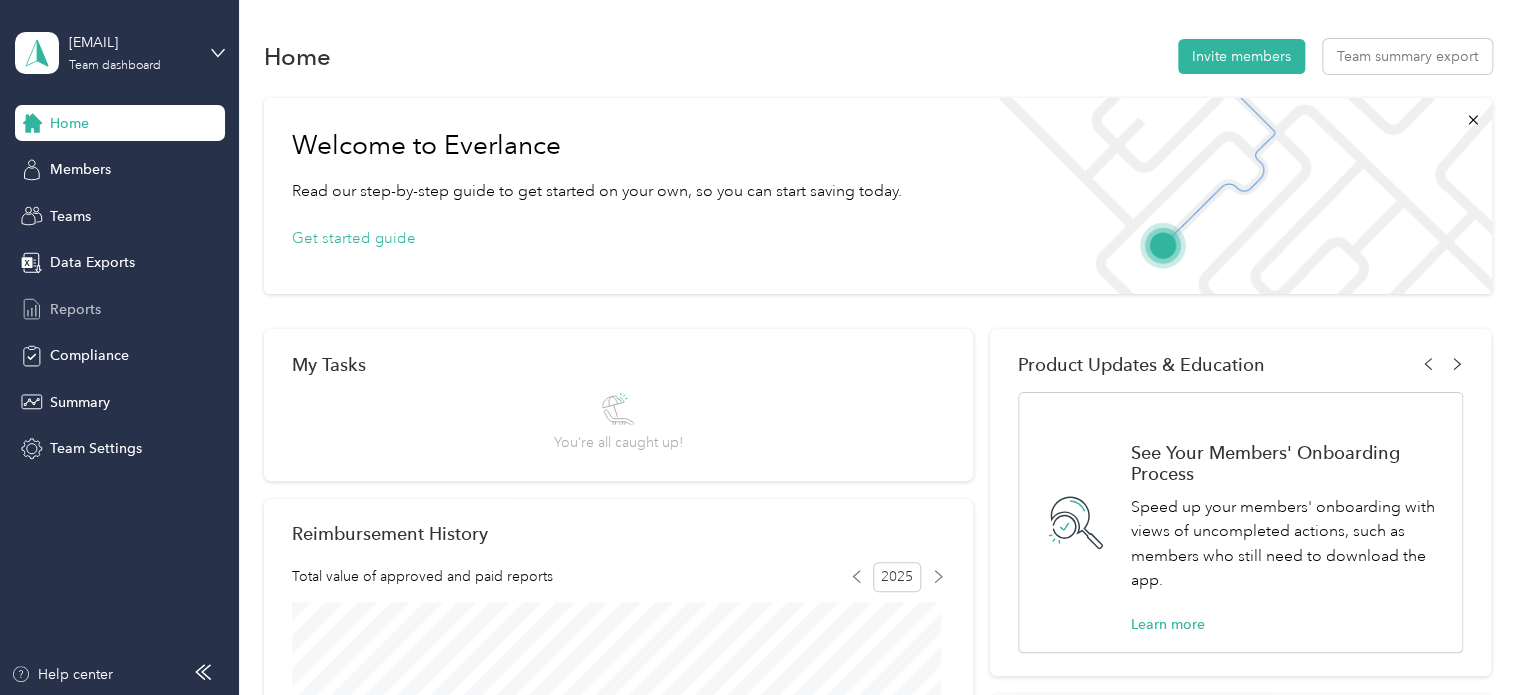 click on "Reports" at bounding box center [75, 309] 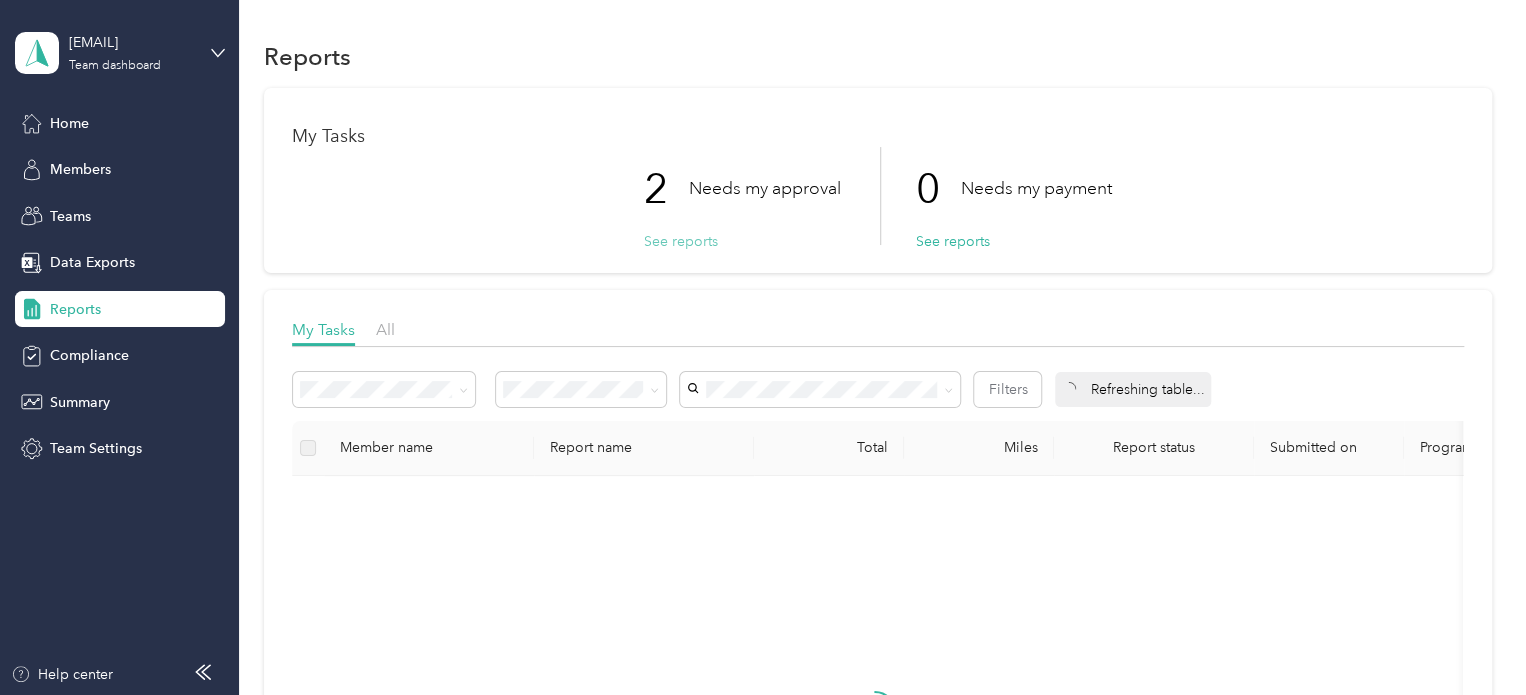 click on "See reports" at bounding box center [681, 241] 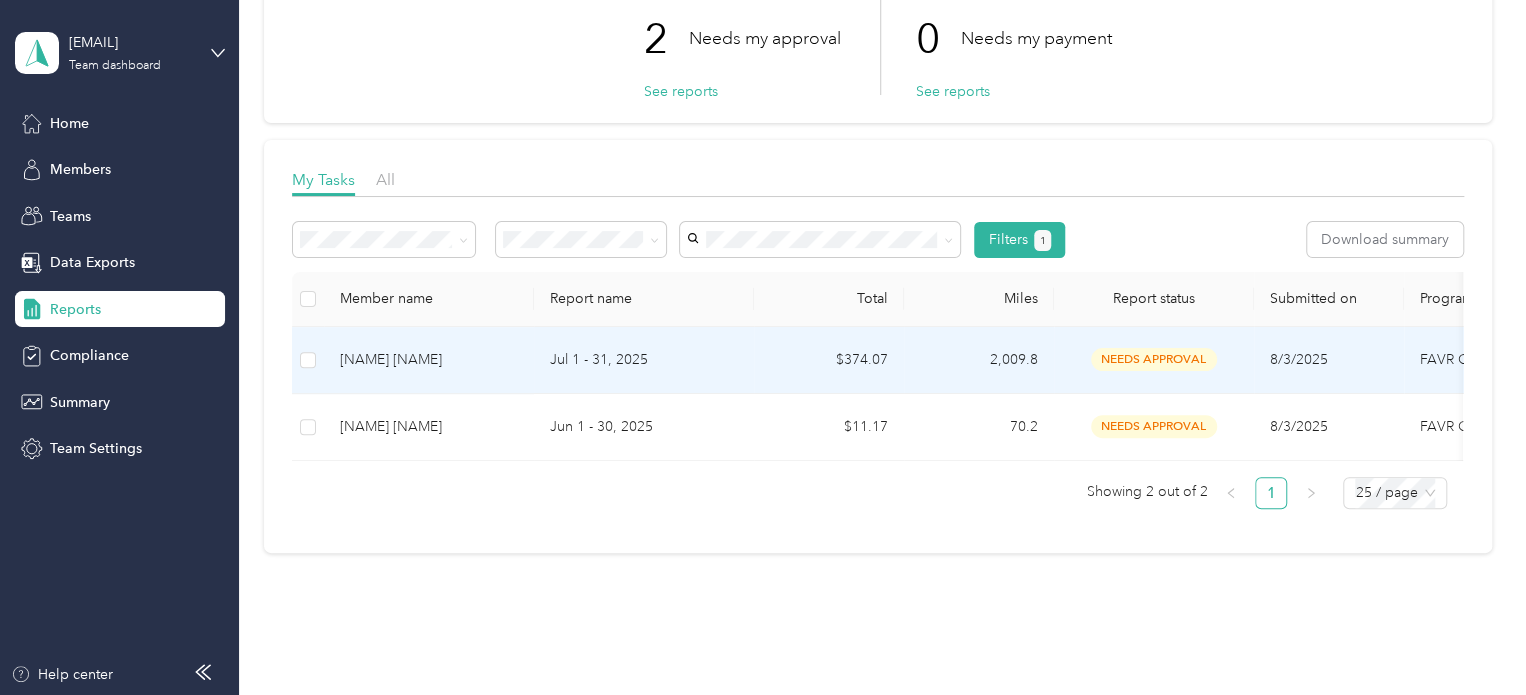 scroll, scrollTop: 228, scrollLeft: 0, axis: vertical 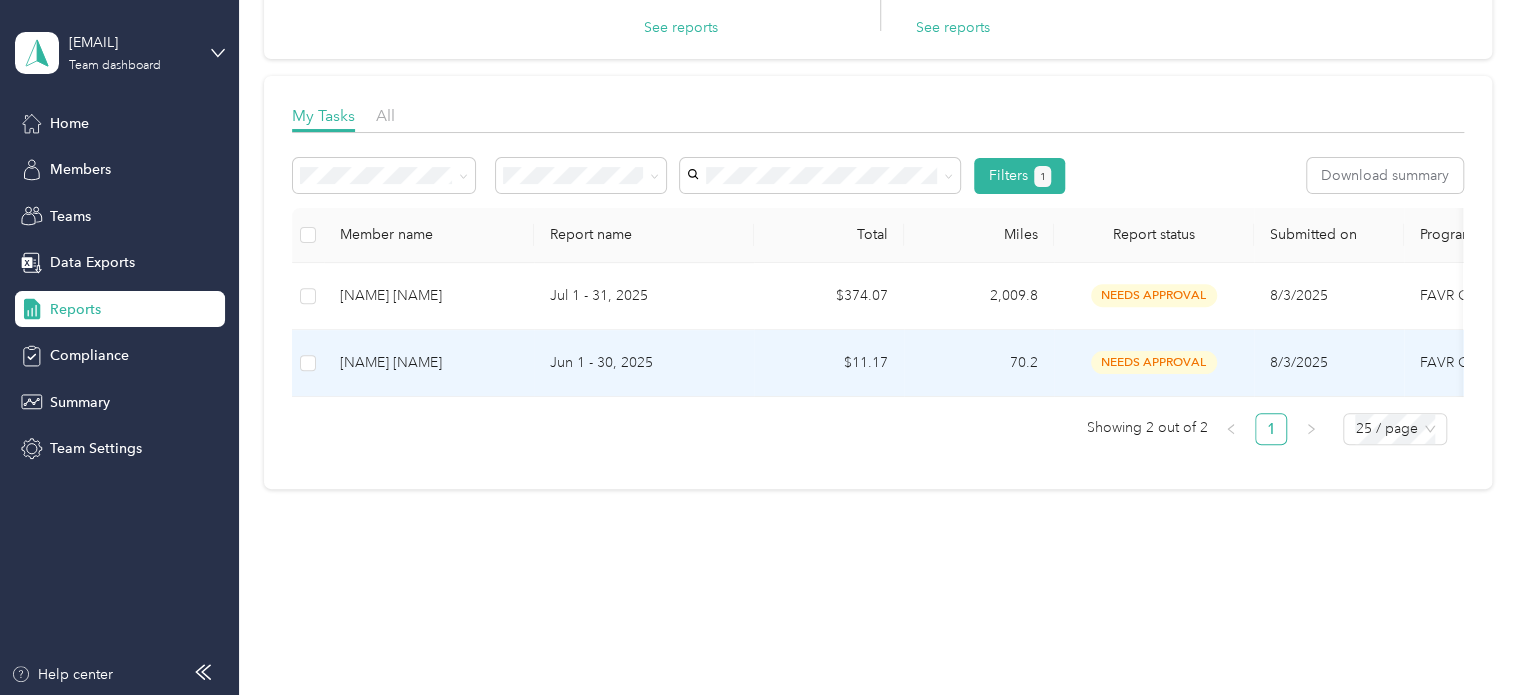 click on "[NAME] [NAME]" at bounding box center [429, 363] 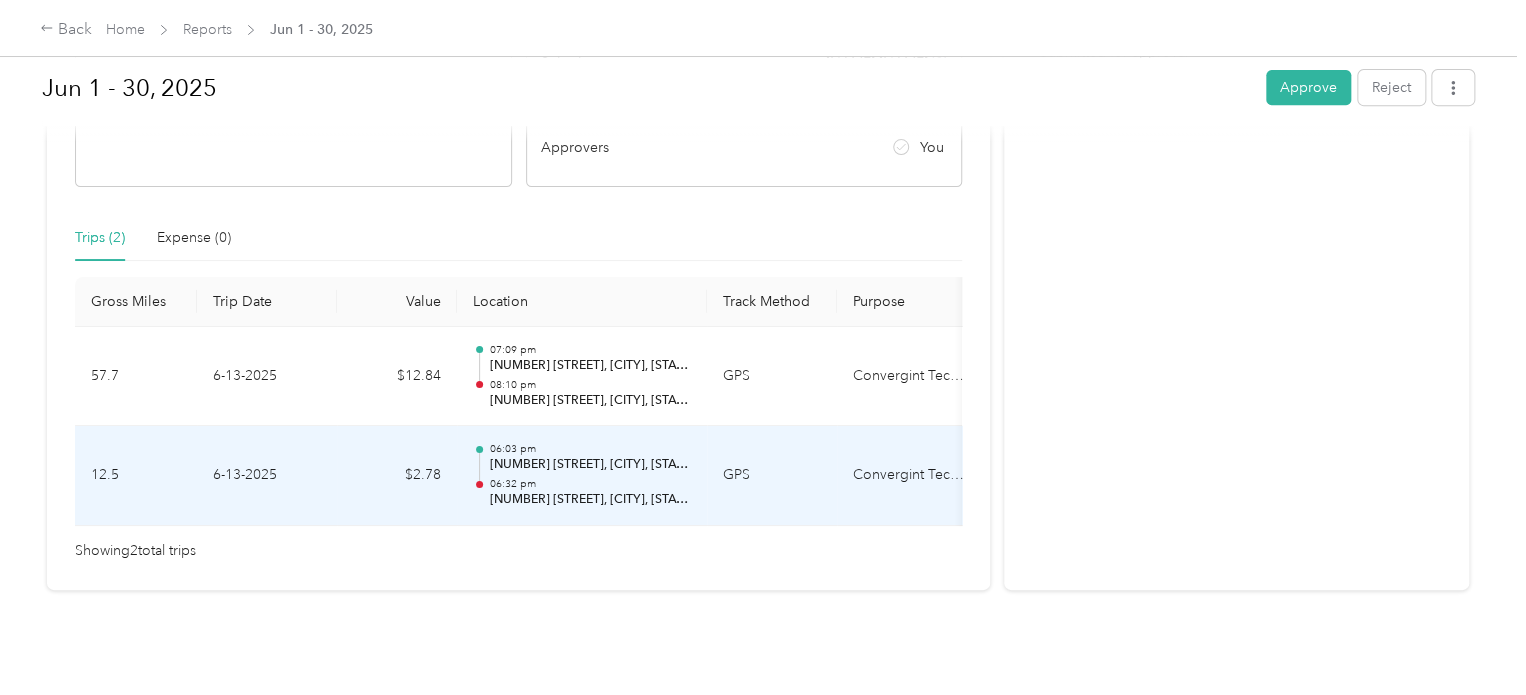 scroll, scrollTop: 0, scrollLeft: 0, axis: both 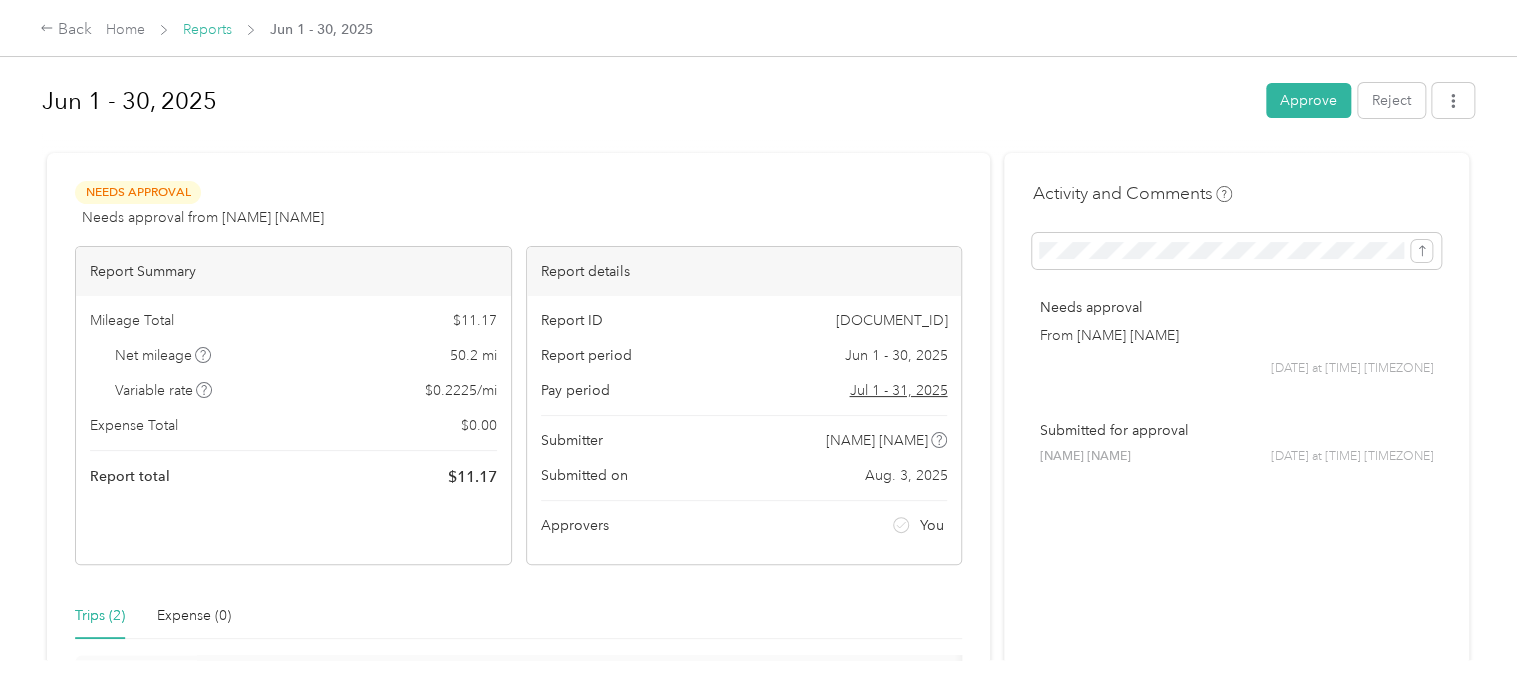 click on "Reports" at bounding box center (207, 29) 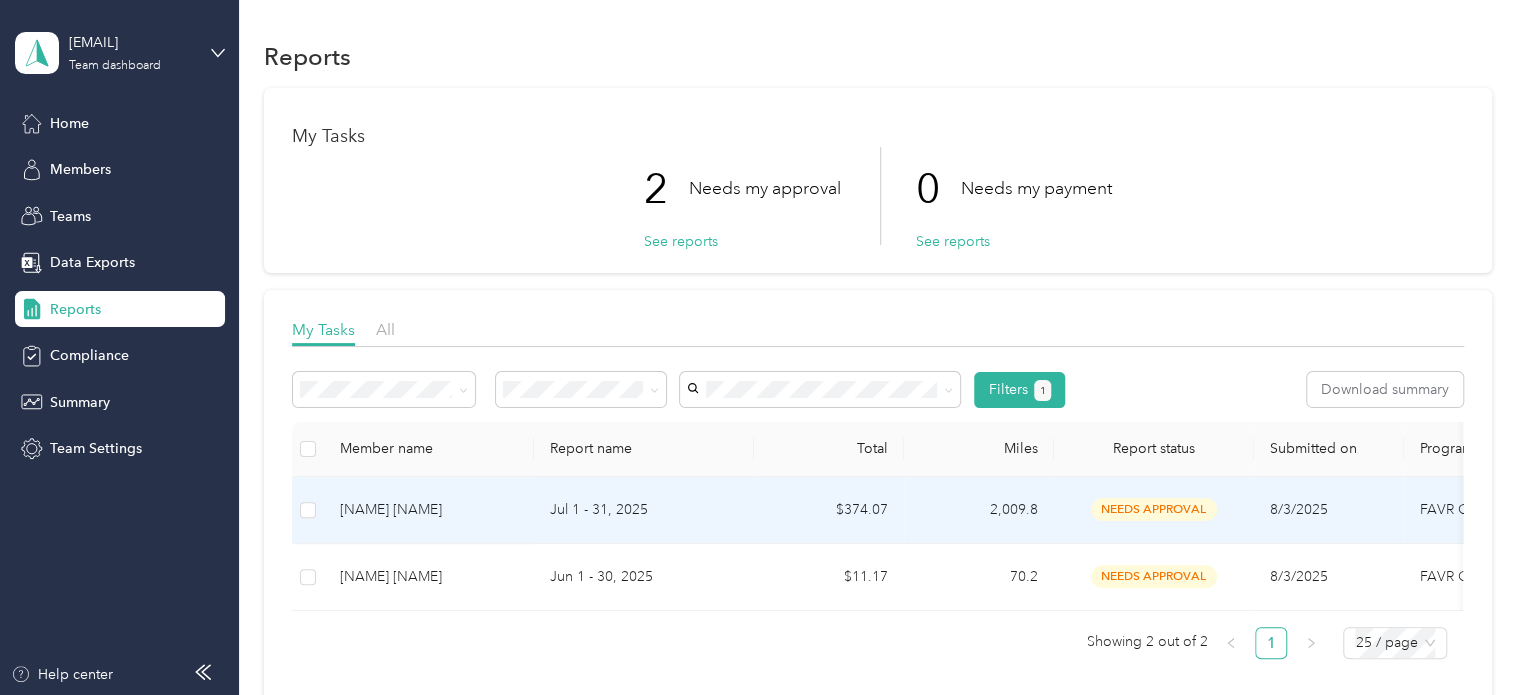 click on "[NAME] [NAME]" at bounding box center (429, 510) 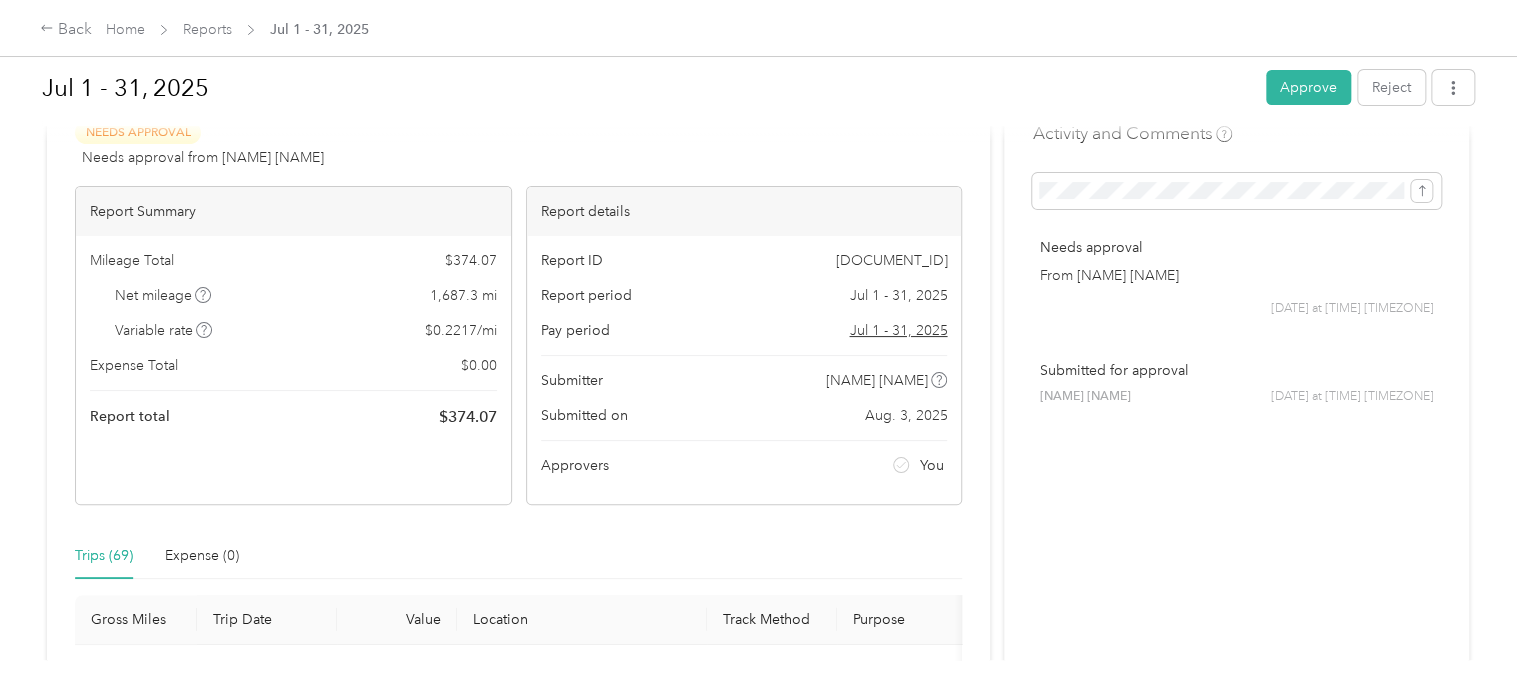 scroll, scrollTop: 0, scrollLeft: 0, axis: both 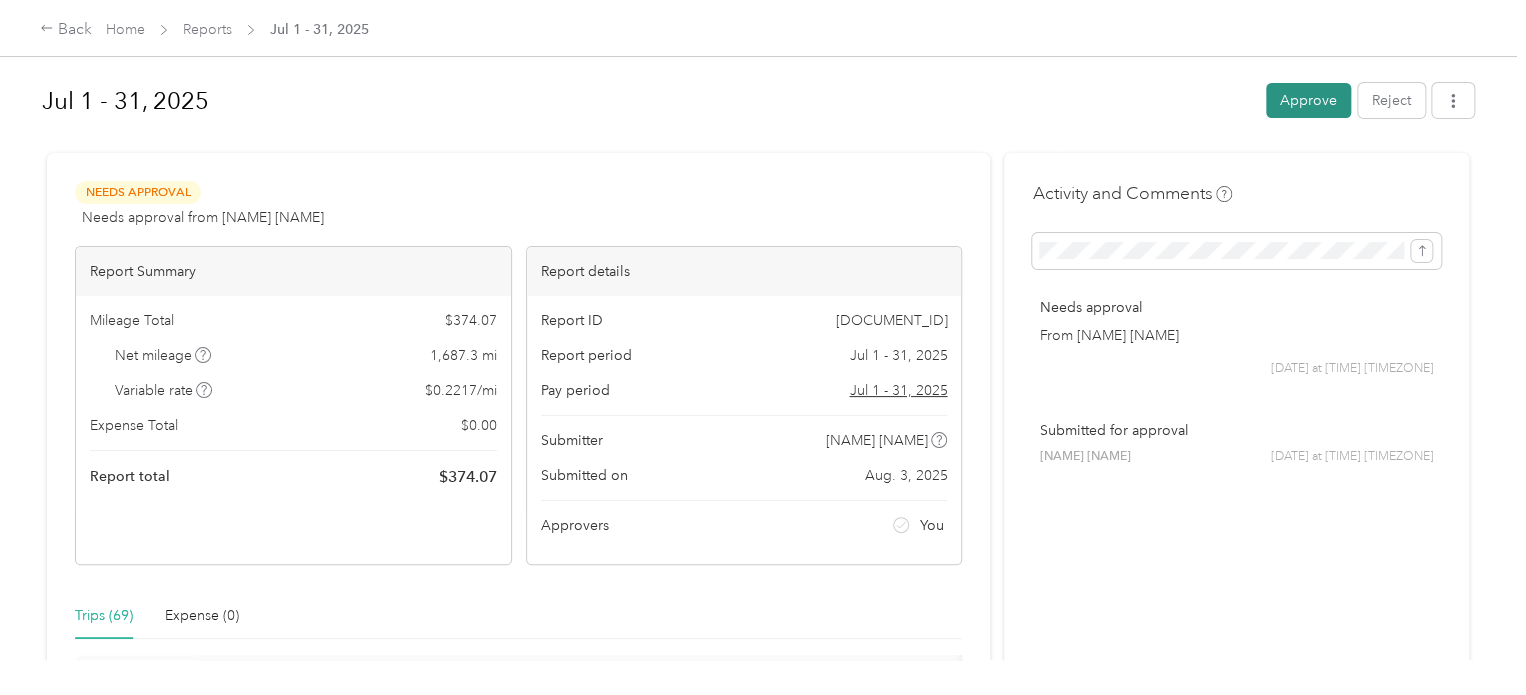click on "Approve" at bounding box center [1308, 100] 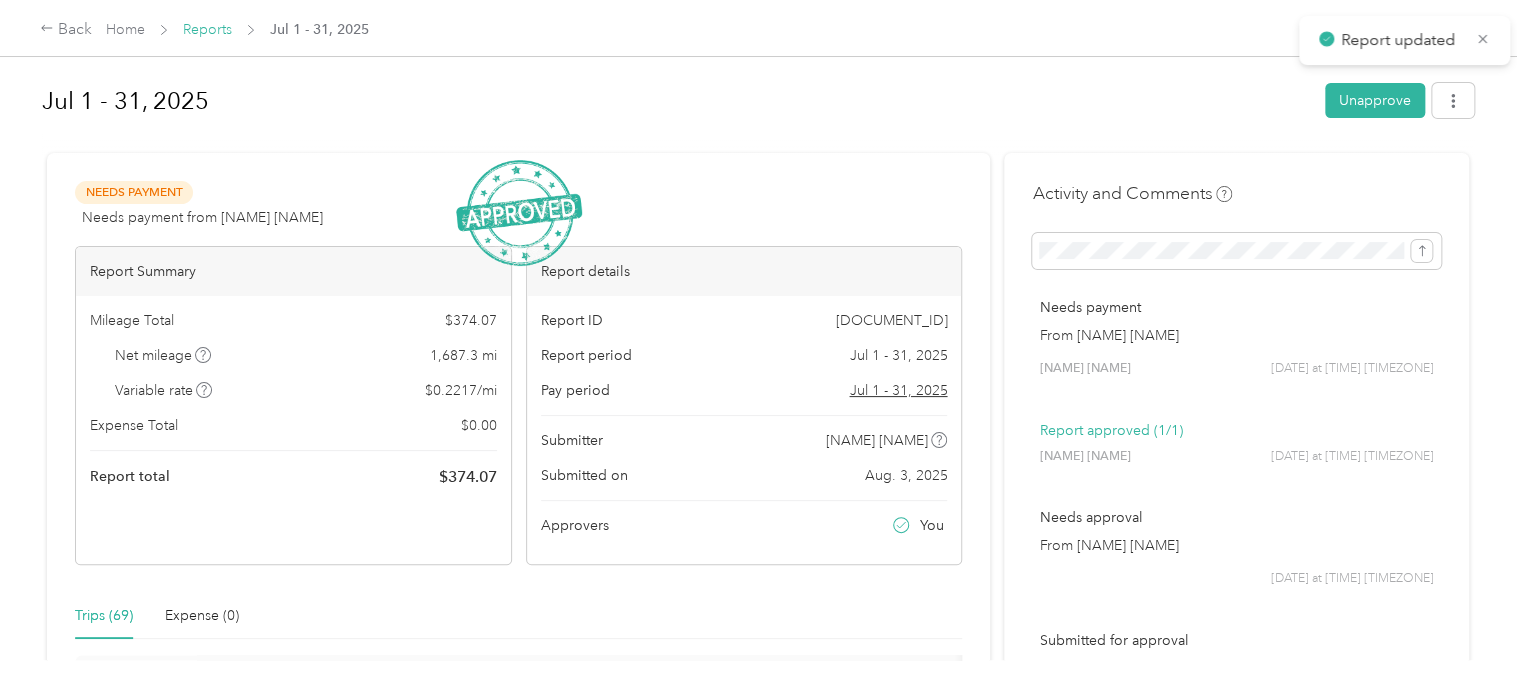 click on "Reports" at bounding box center (207, 29) 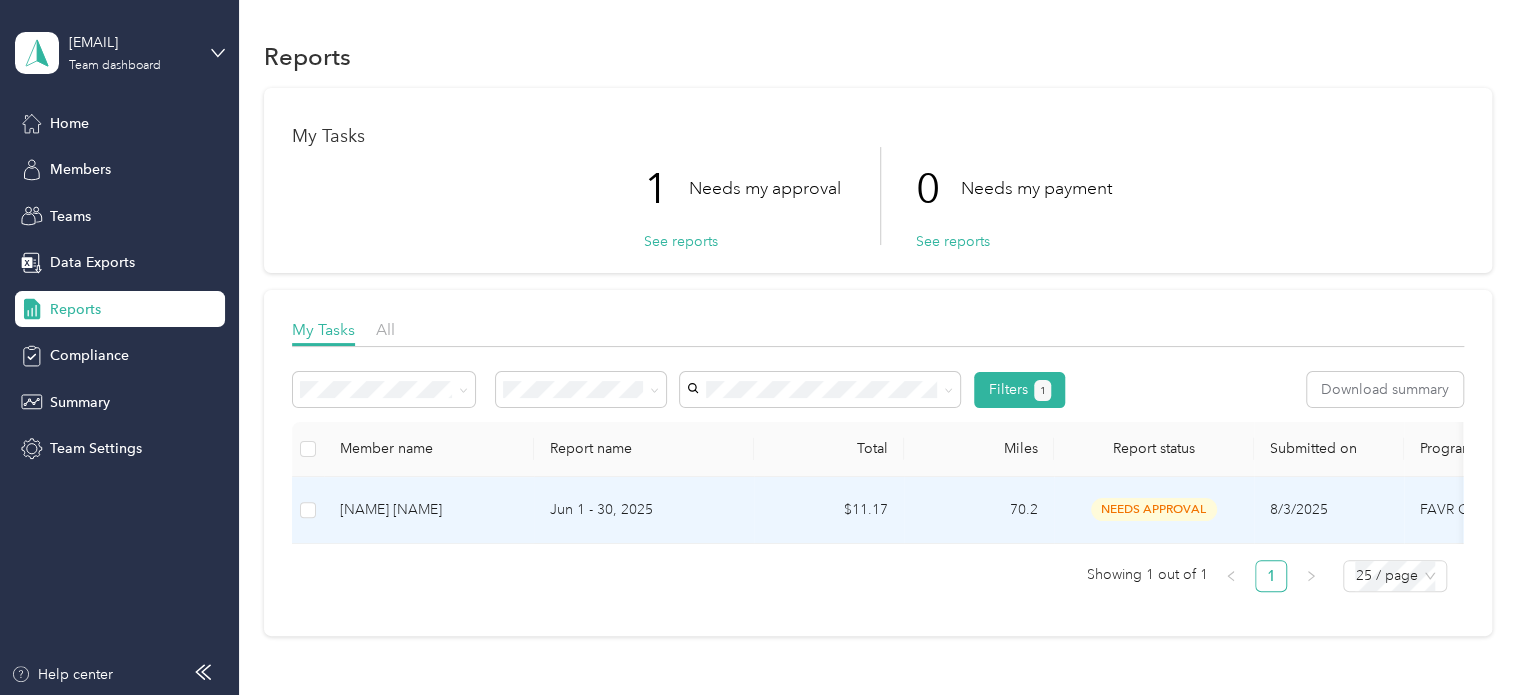 click on "Jun 1 - 30, 2025" at bounding box center [644, 510] 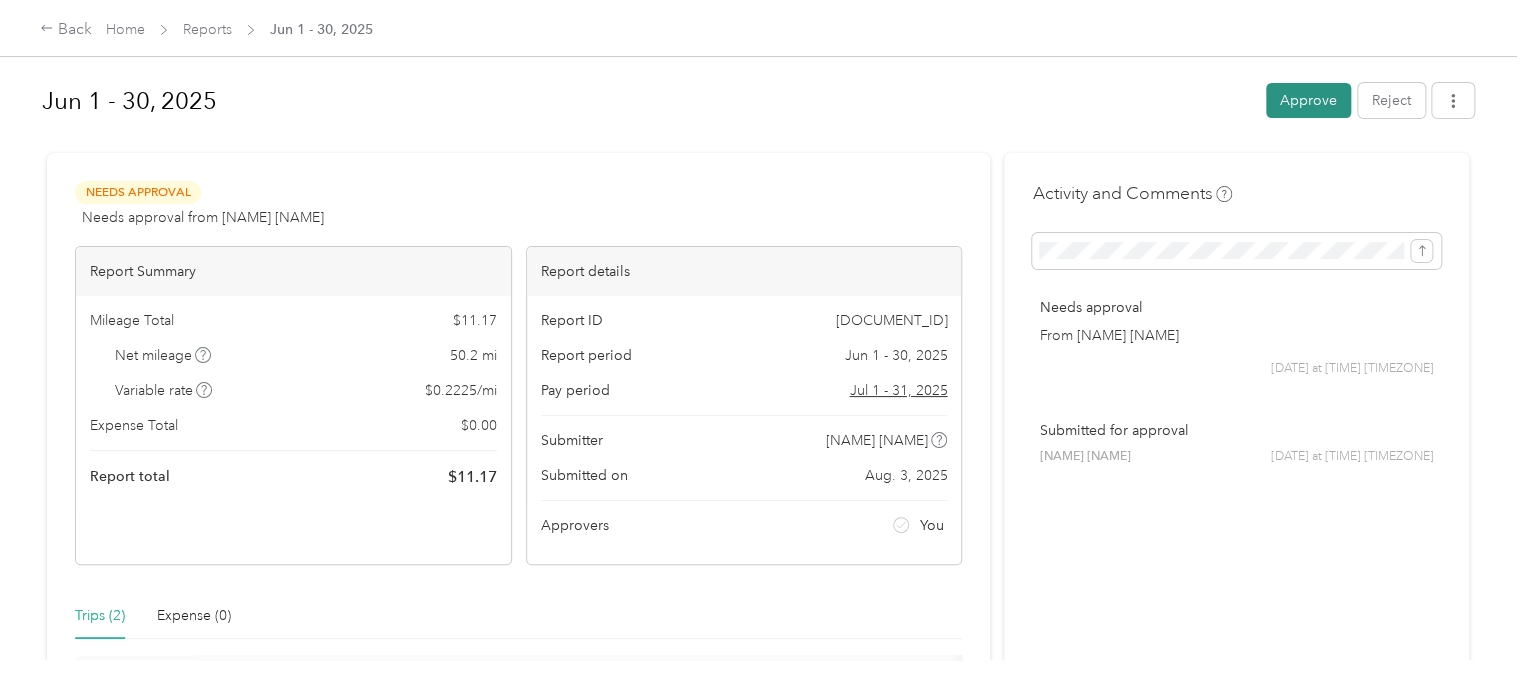 click on "Approve" at bounding box center (1308, 100) 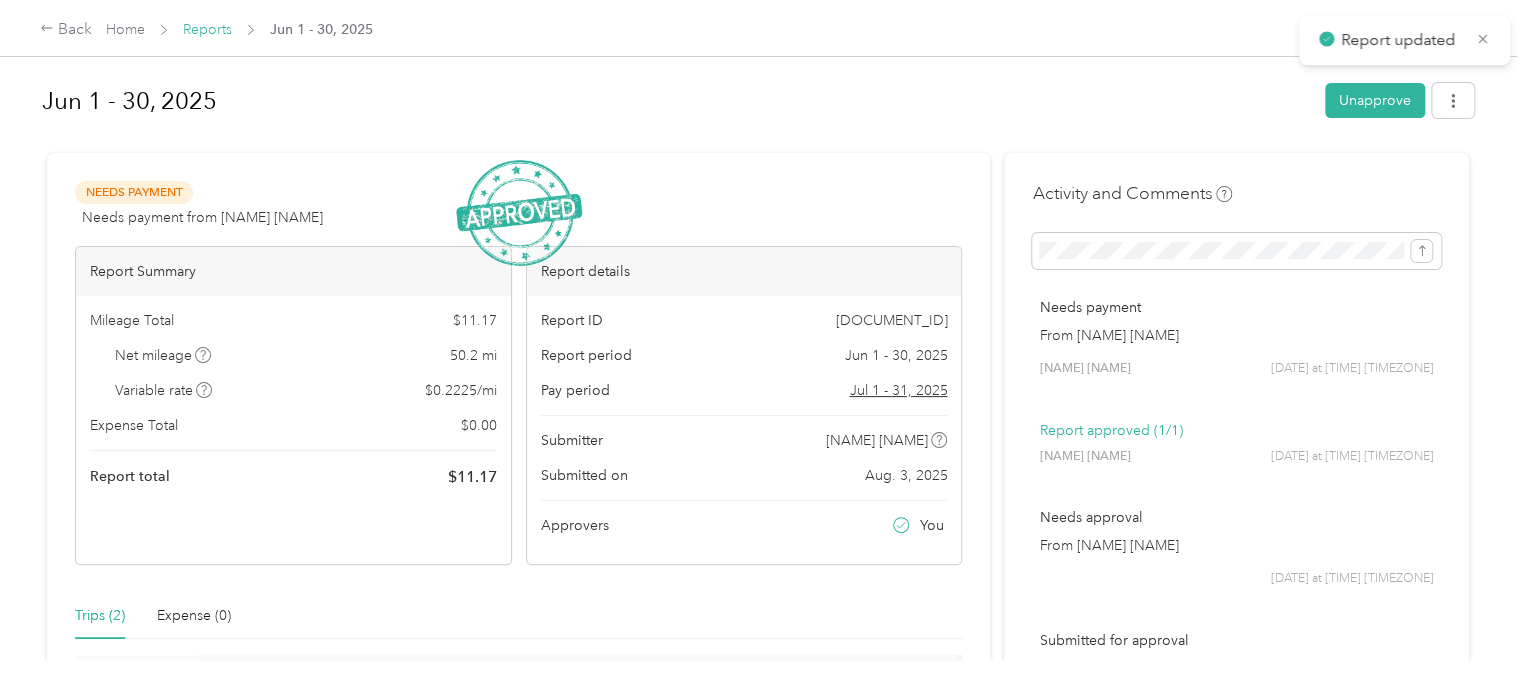 click on "Reports" at bounding box center [207, 29] 